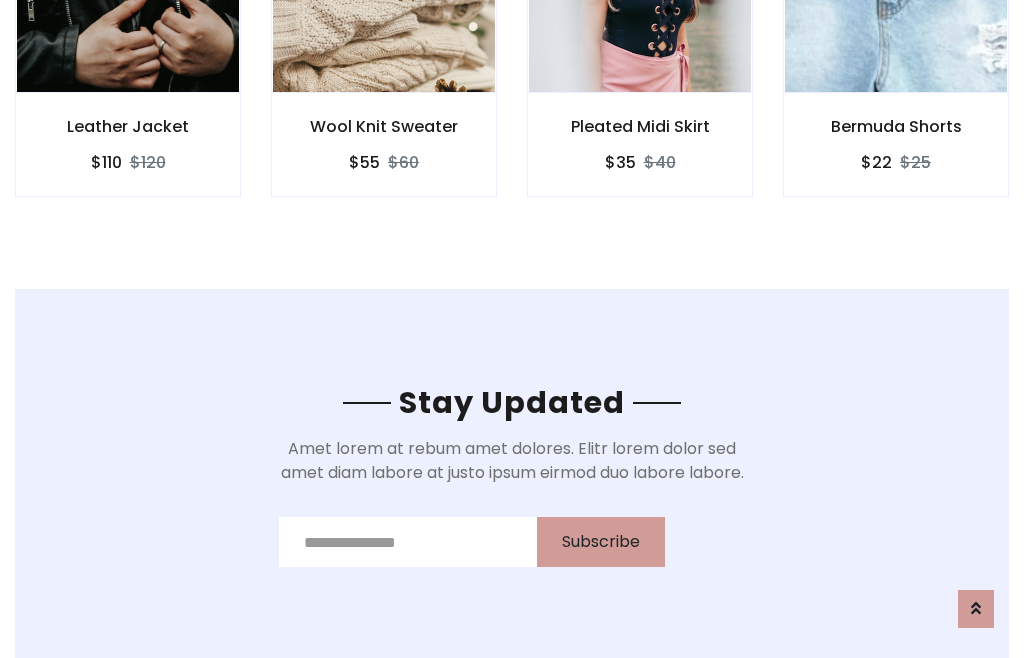 scroll, scrollTop: 3012, scrollLeft: 0, axis: vertical 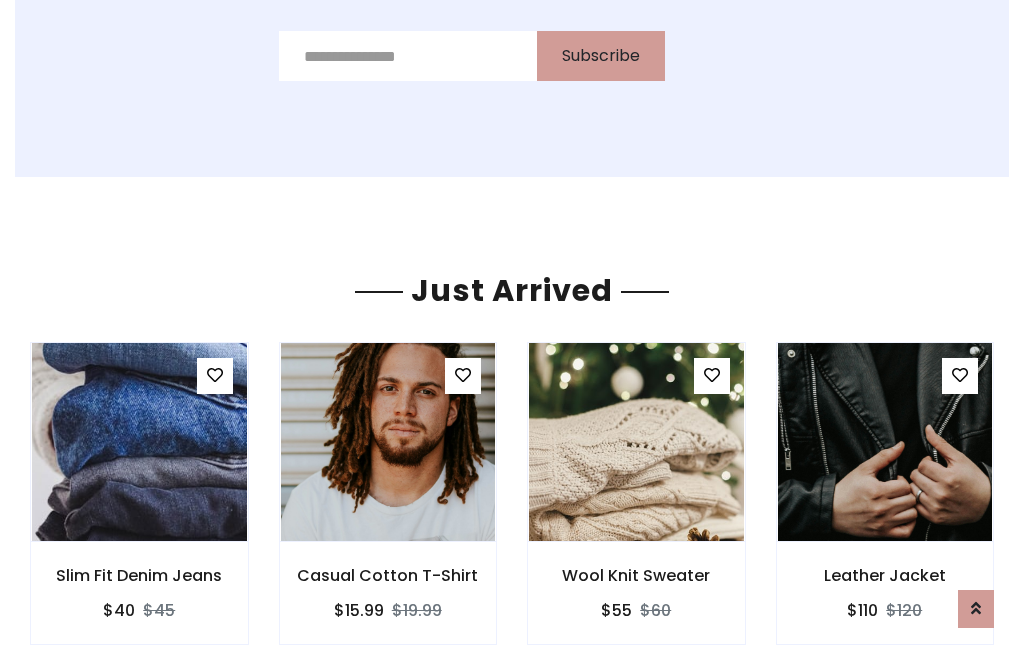 click on "Pleated Midi Skirt
$35
$40" at bounding box center (640, -428) 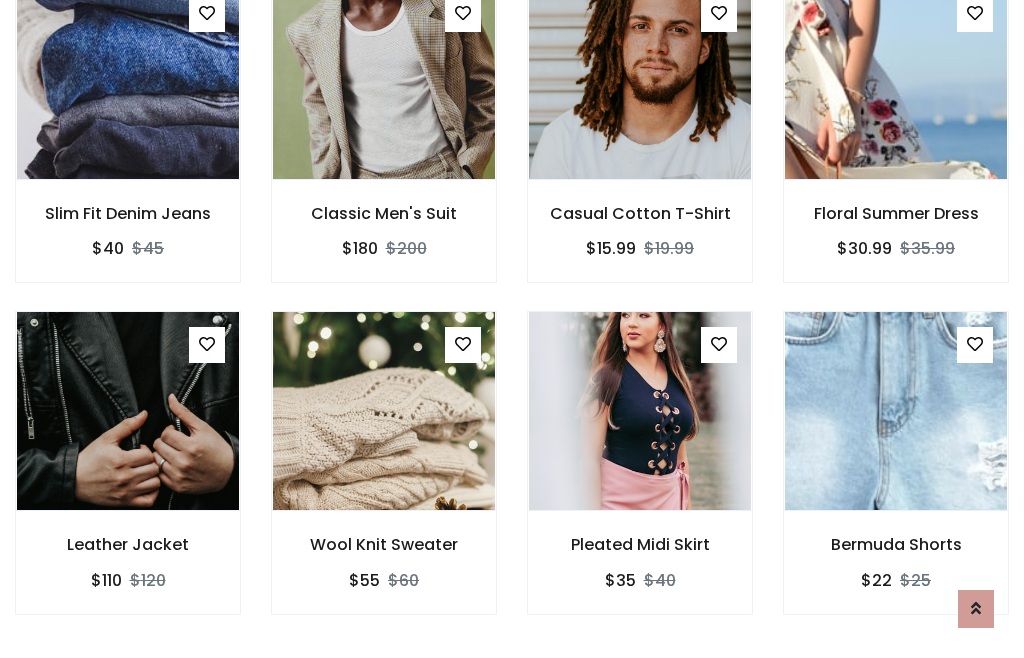 click on "Pleated Midi Skirt
$35
$40" at bounding box center (640, 476) 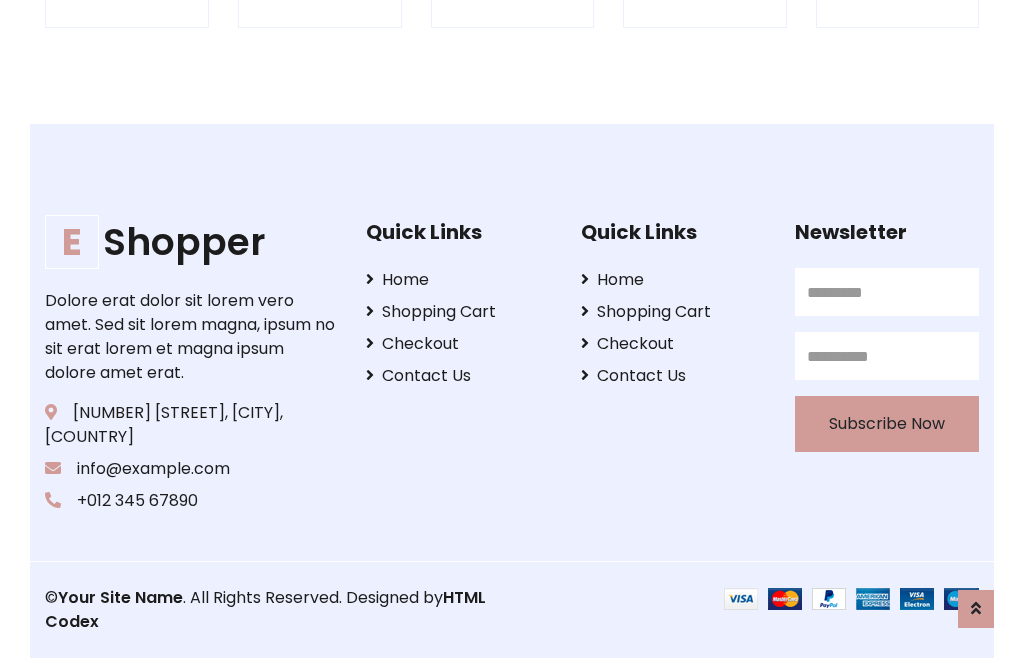 scroll, scrollTop: 3807, scrollLeft: 0, axis: vertical 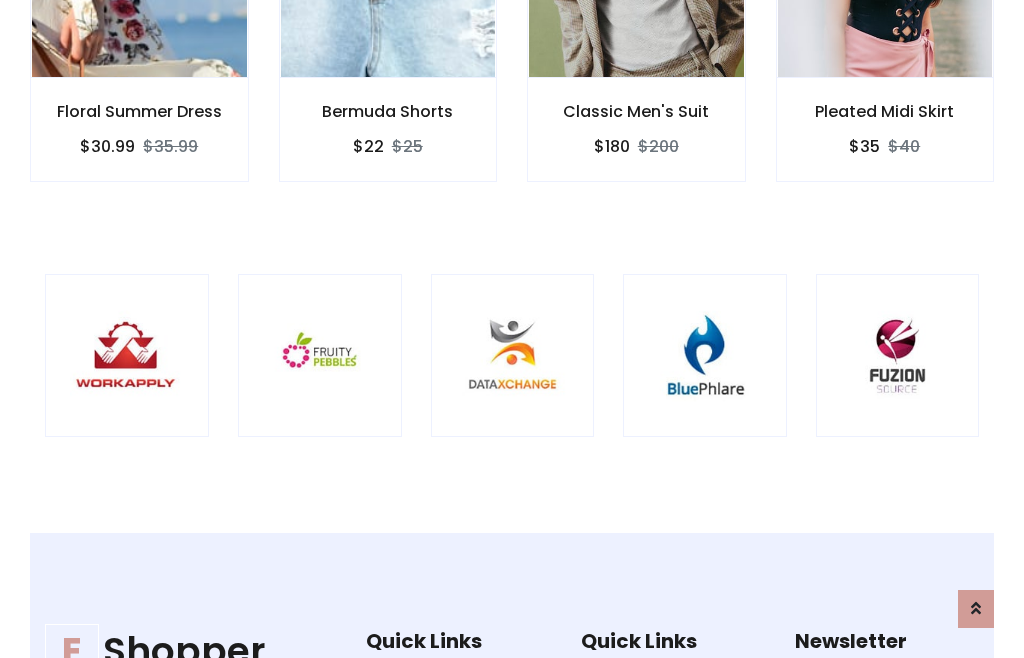 click at bounding box center [513, 356] 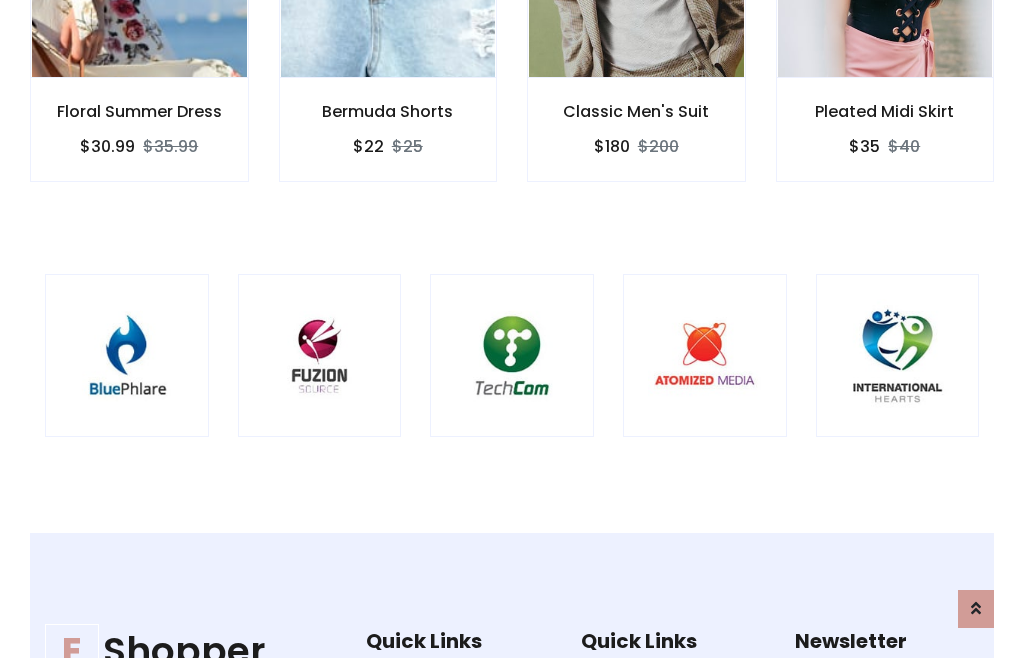click at bounding box center (512, 356) 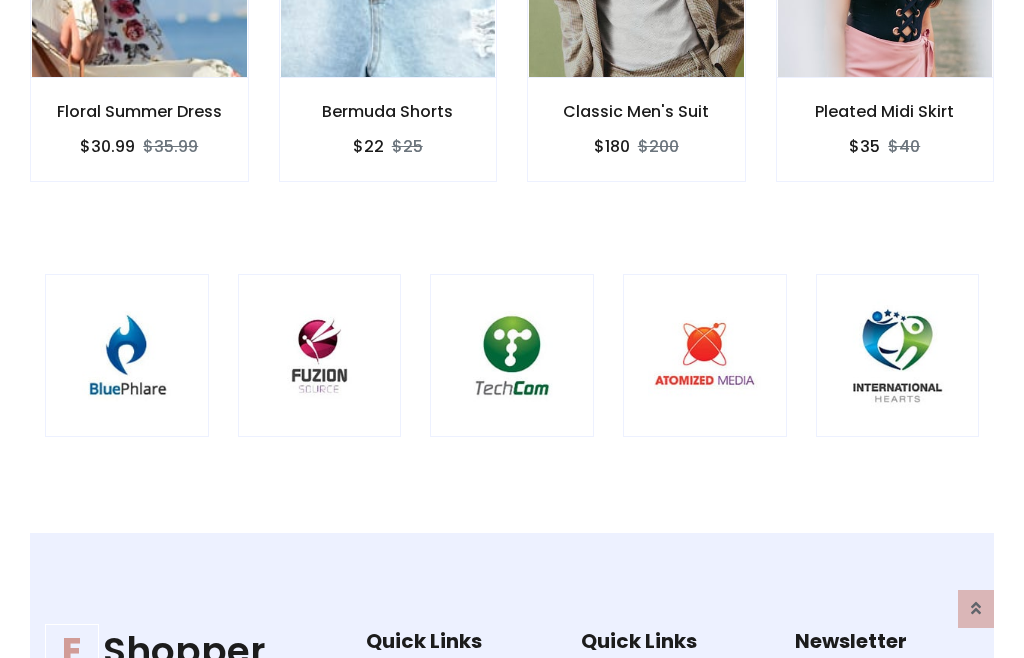 scroll, scrollTop: 0, scrollLeft: 0, axis: both 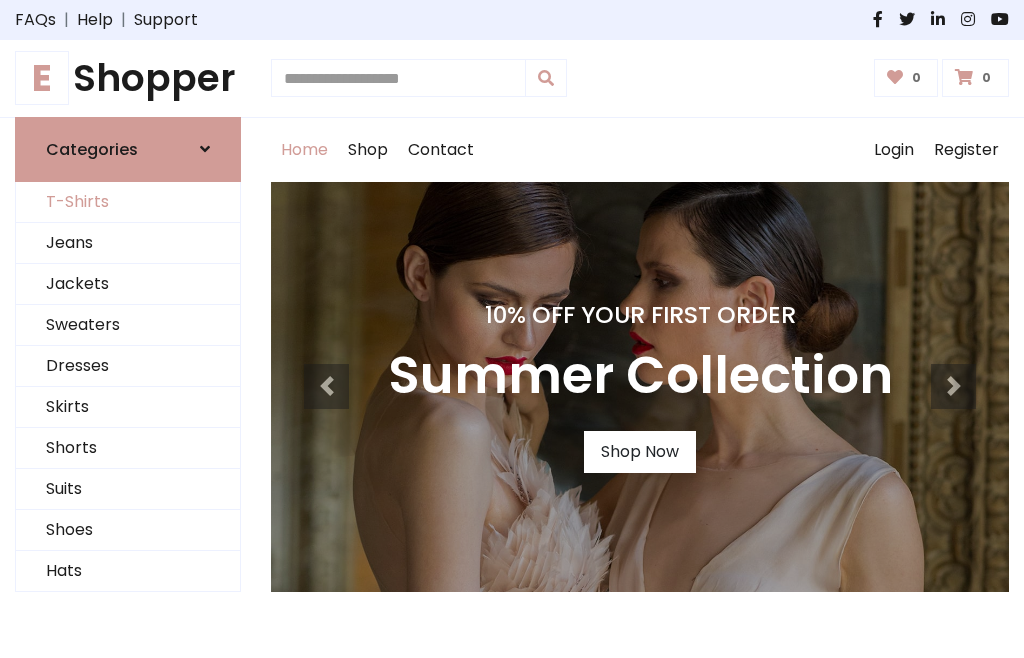 click on "T-Shirts" at bounding box center (128, 202) 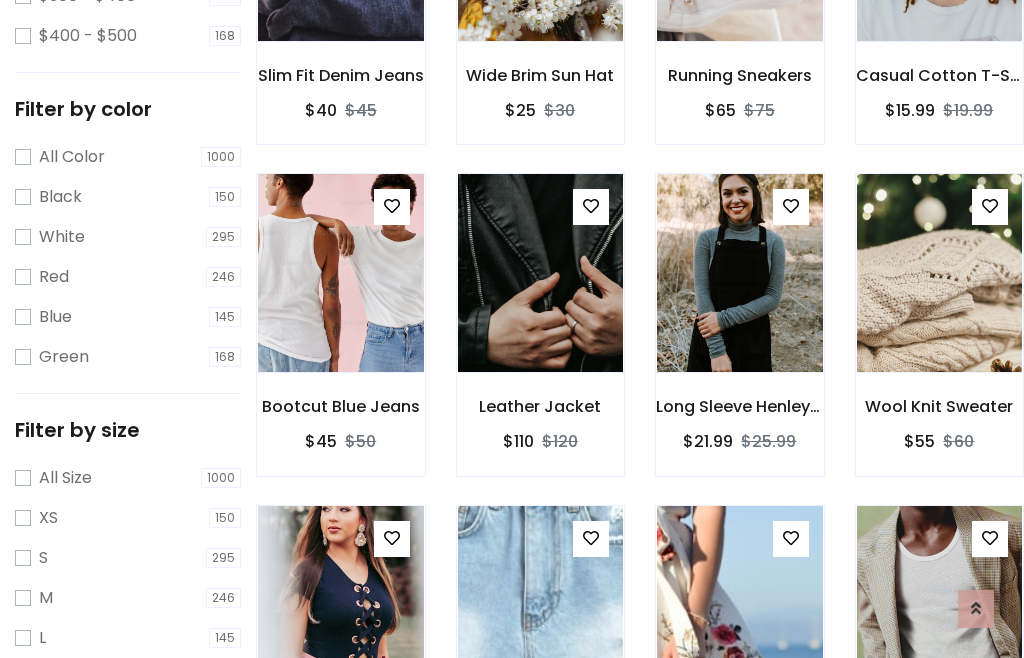 scroll, scrollTop: 802, scrollLeft: 0, axis: vertical 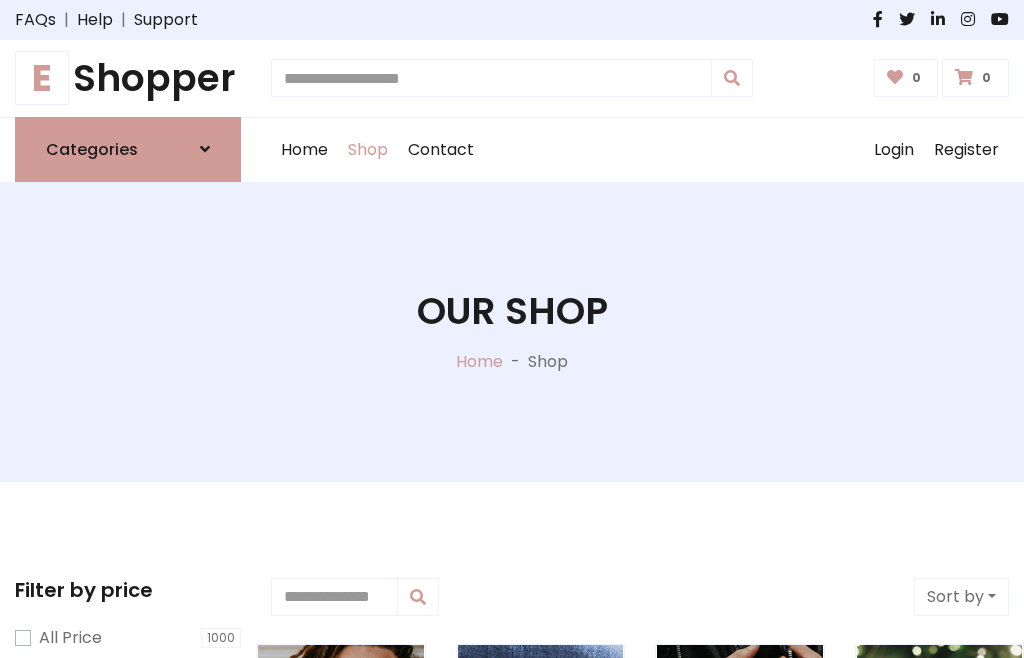 click on "E Shopper" at bounding box center (128, 78) 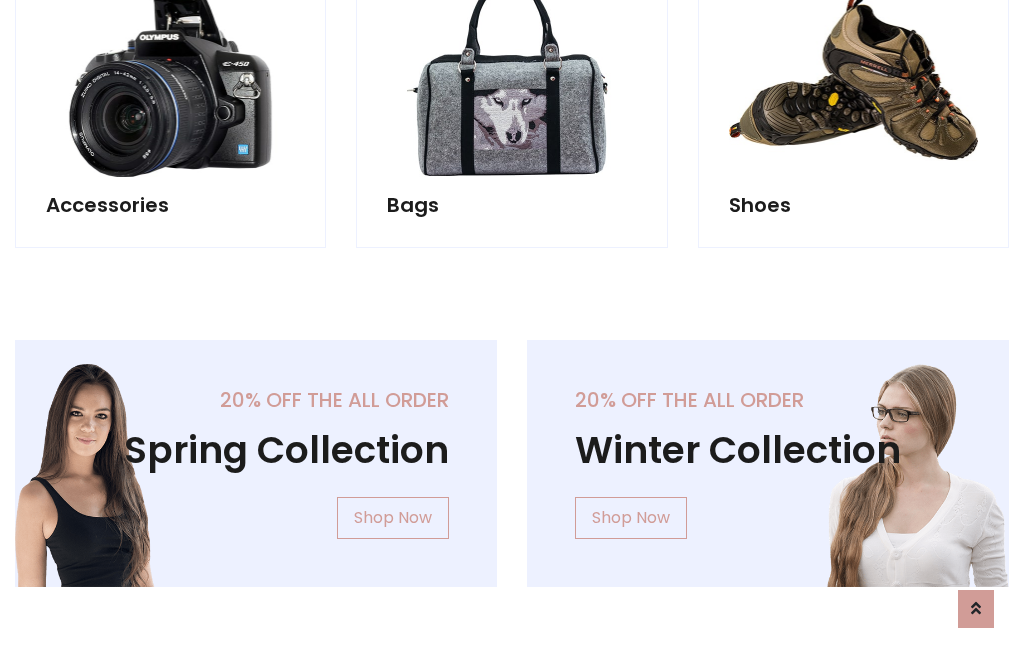 scroll, scrollTop: 1943, scrollLeft: 0, axis: vertical 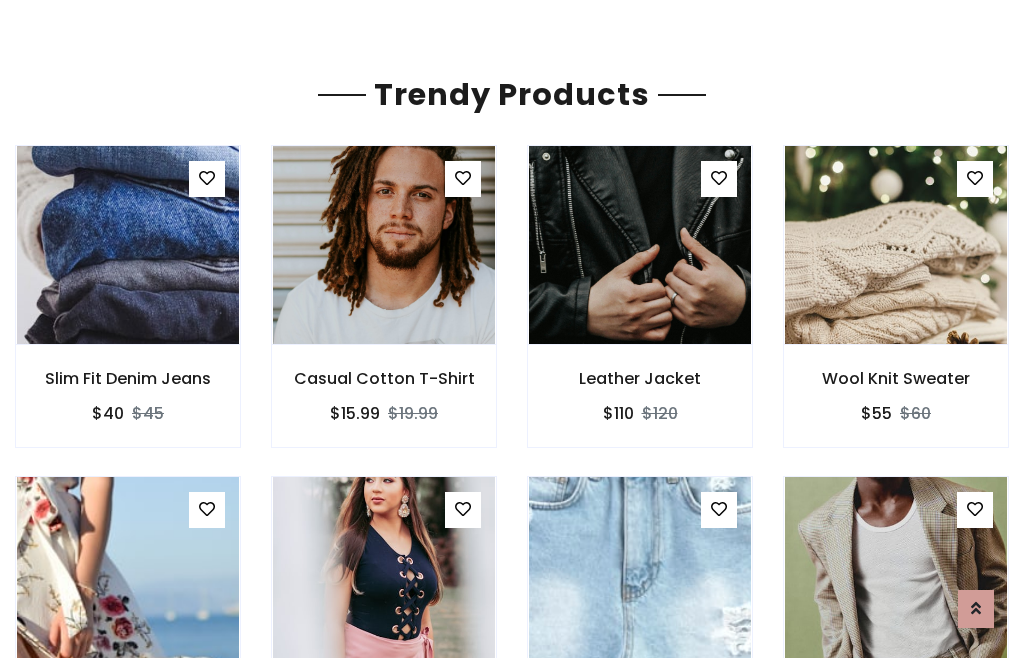 click on "Shop" at bounding box center (368, -1793) 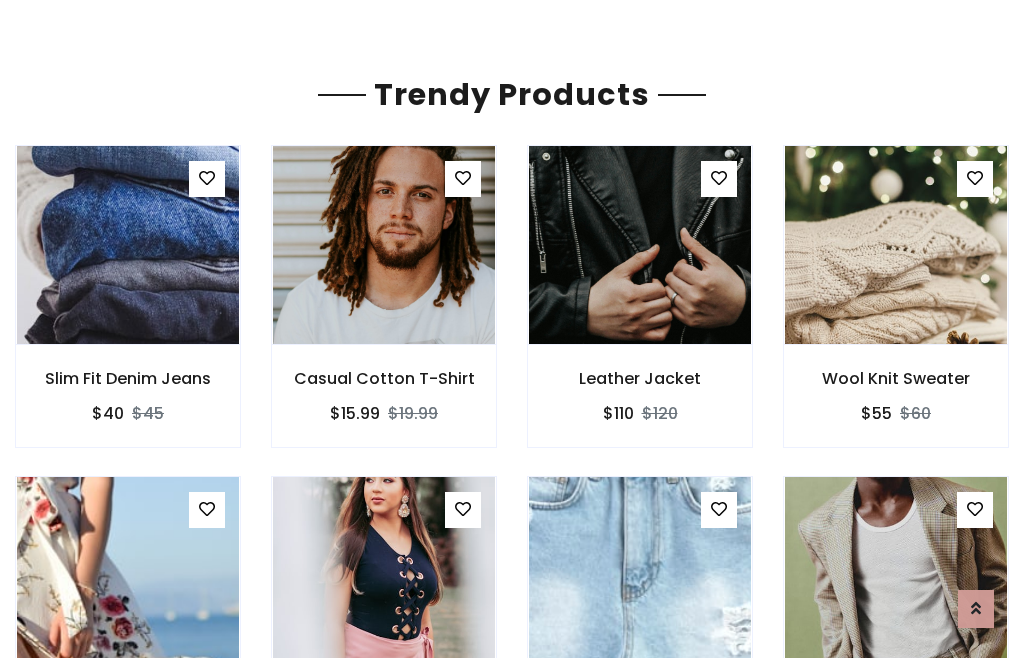 scroll, scrollTop: 0, scrollLeft: 0, axis: both 